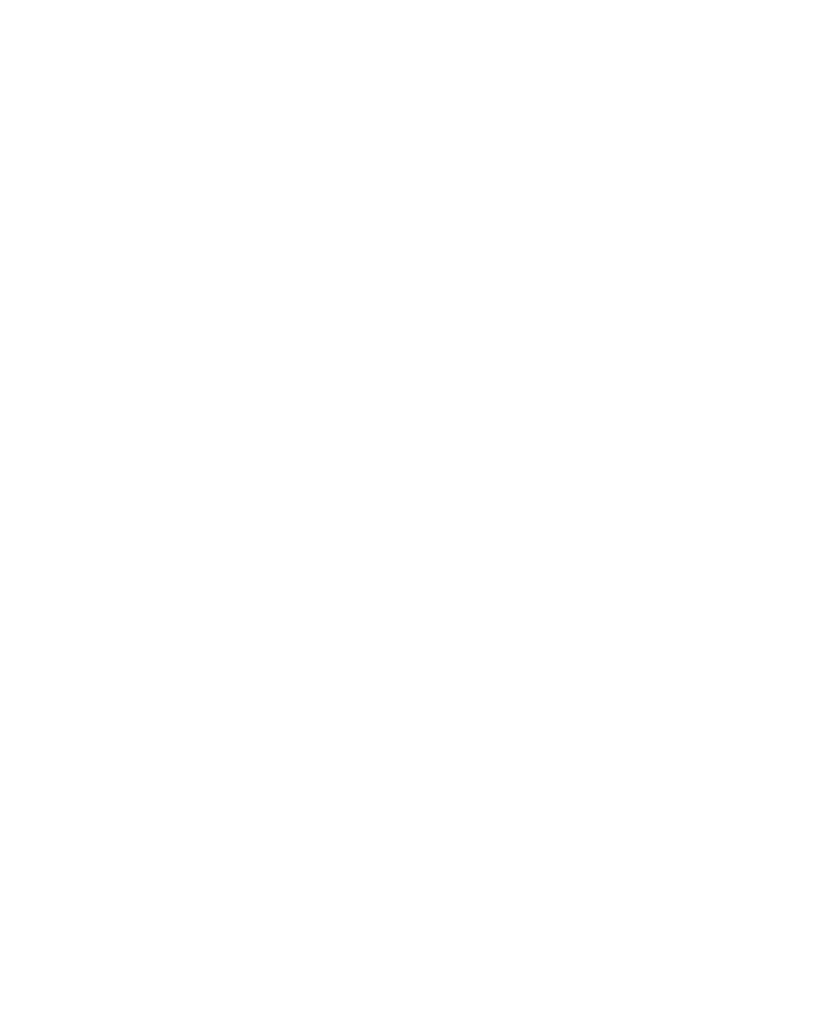 scroll, scrollTop: 0, scrollLeft: 0, axis: both 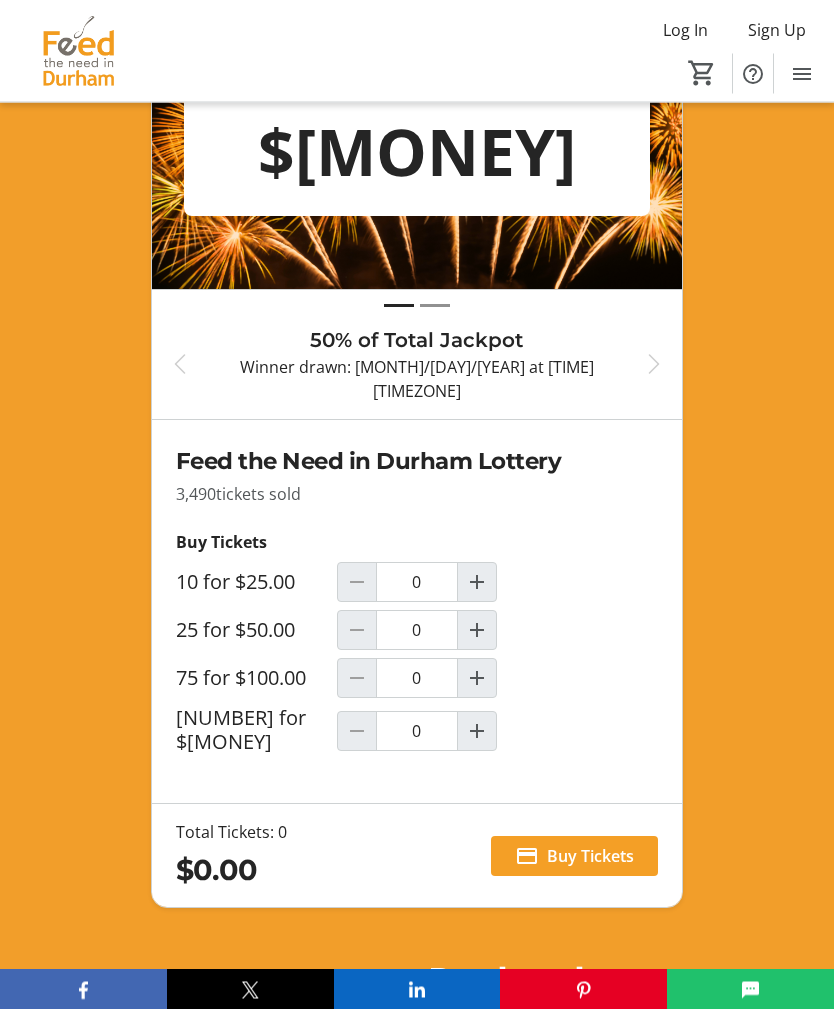 click at bounding box center [477, 583] 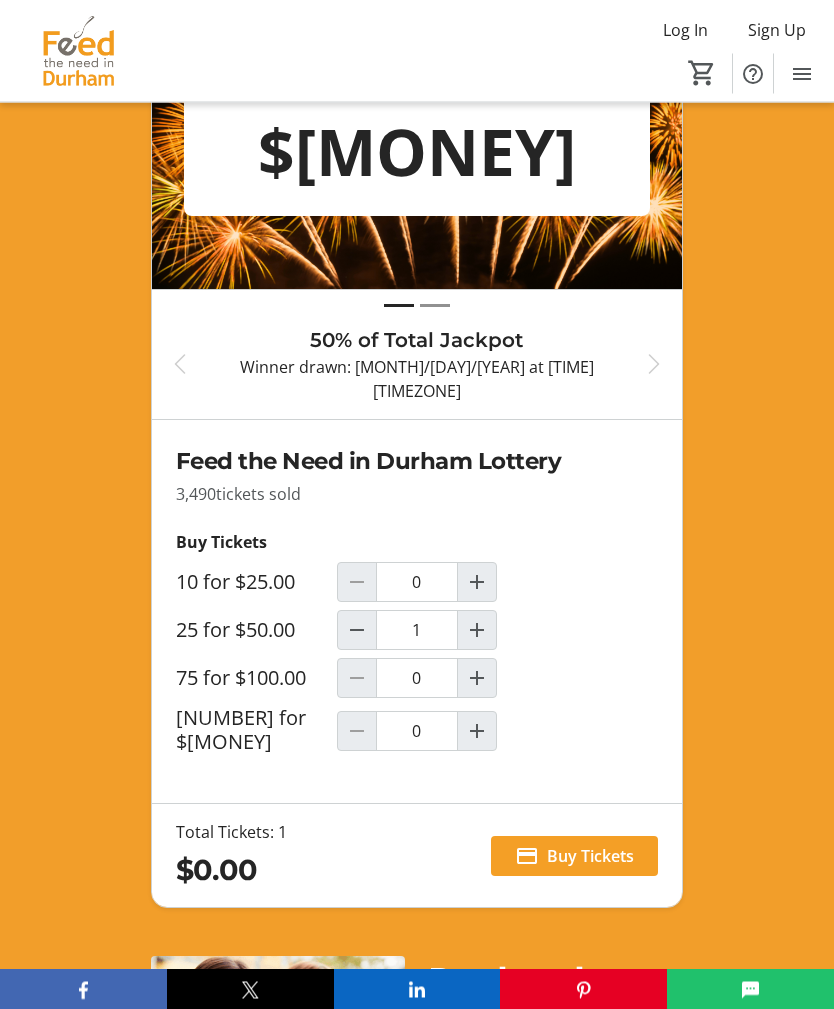 scroll, scrollTop: 947, scrollLeft: 0, axis: vertical 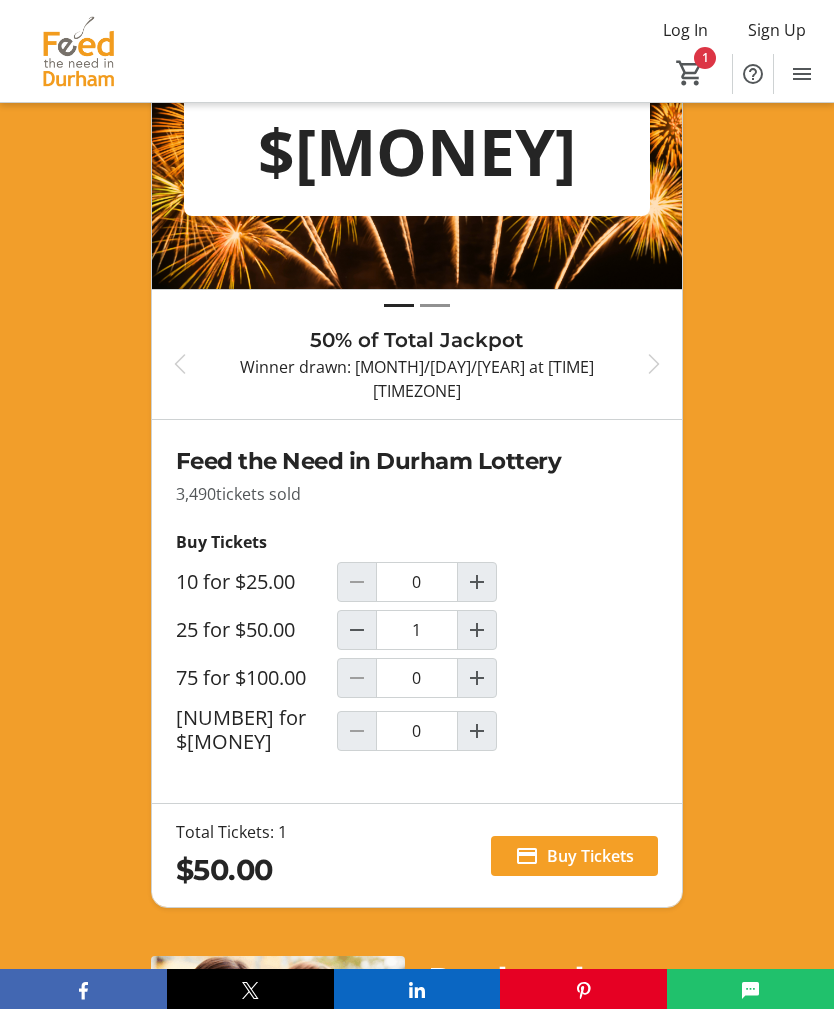click on "Buy Tickets" at bounding box center (590, 856) 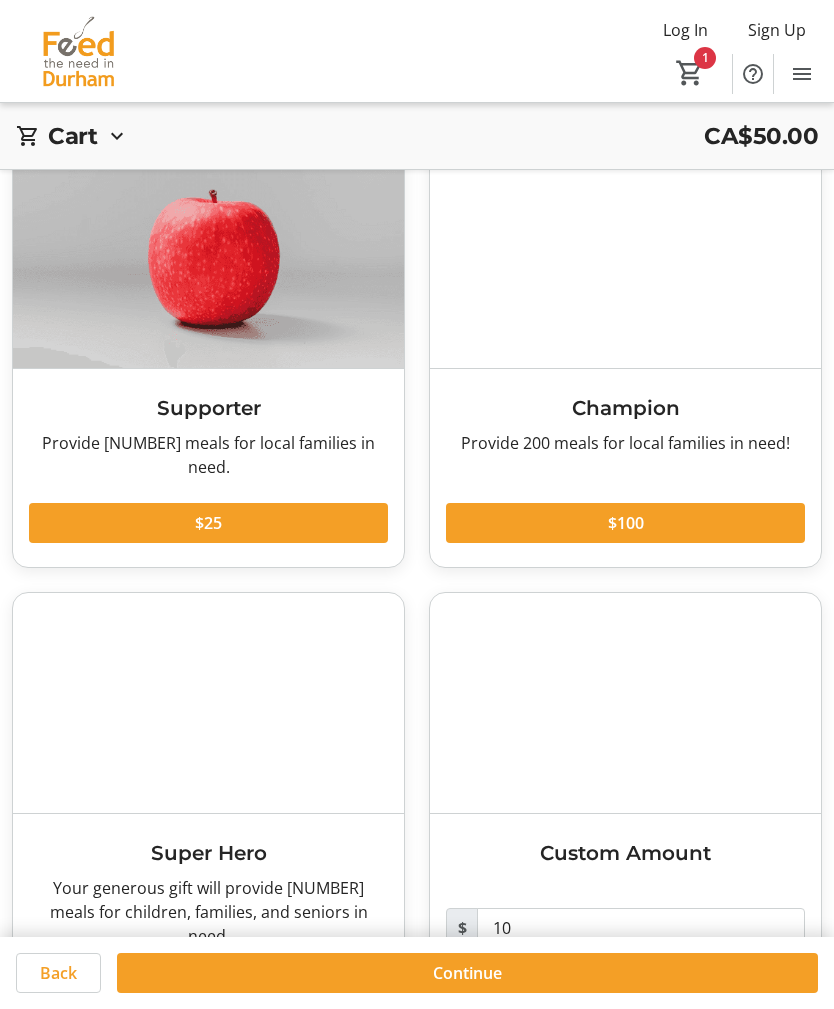 scroll, scrollTop: 116, scrollLeft: 0, axis: vertical 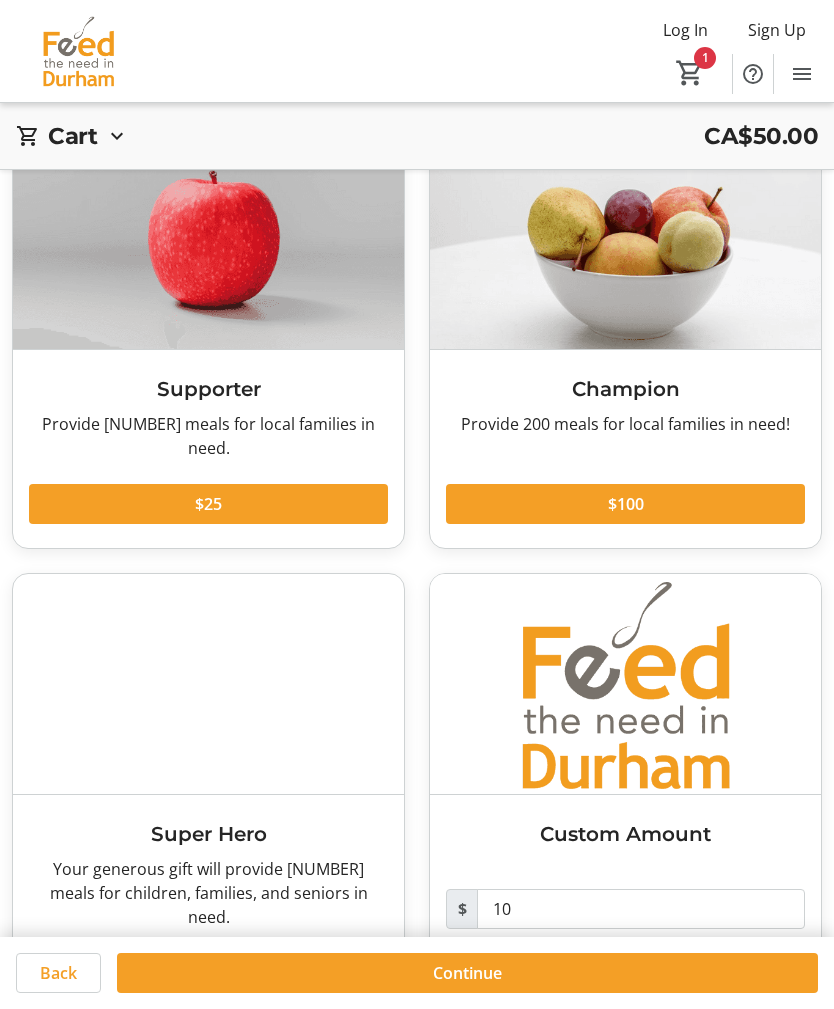click on "$25" at bounding box center (208, 504) 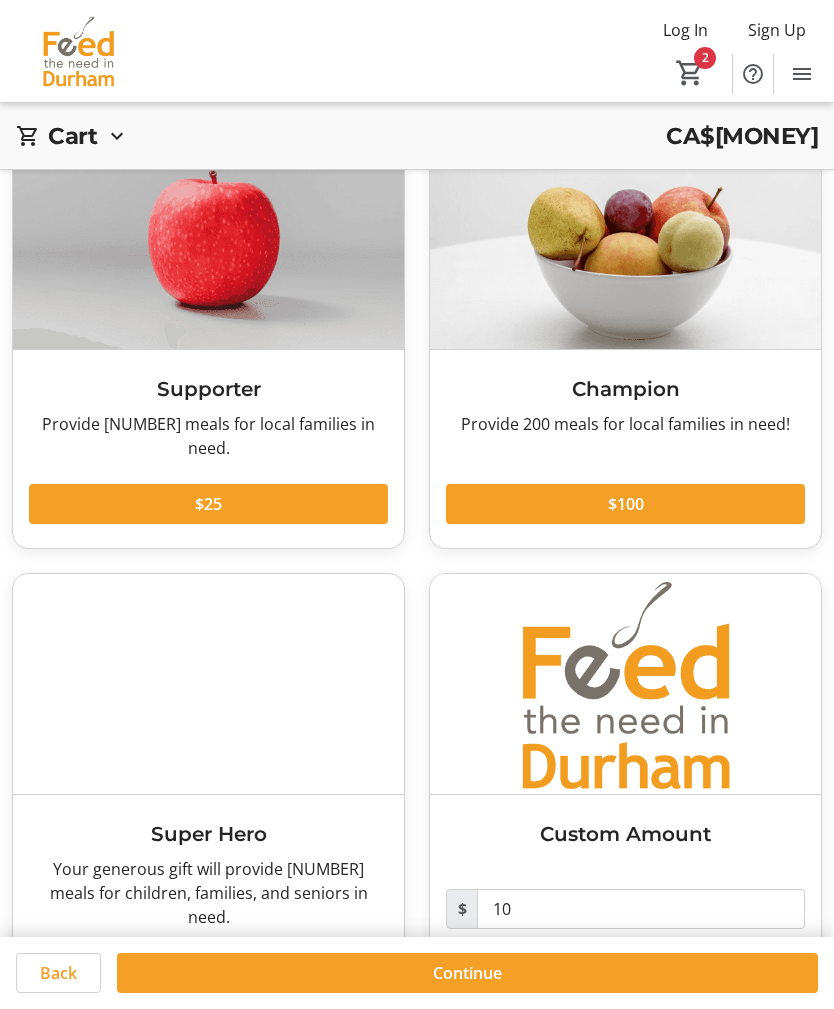 click on "$25" at bounding box center [208, 504] 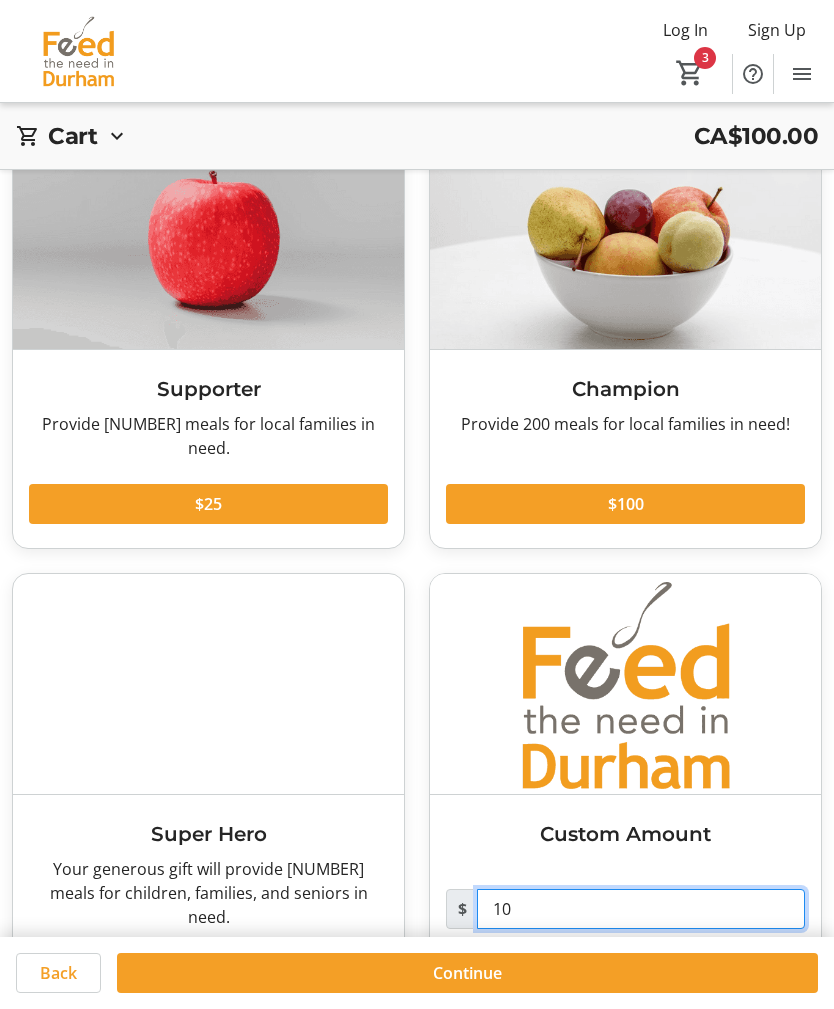 click on "10" at bounding box center (641, 909) 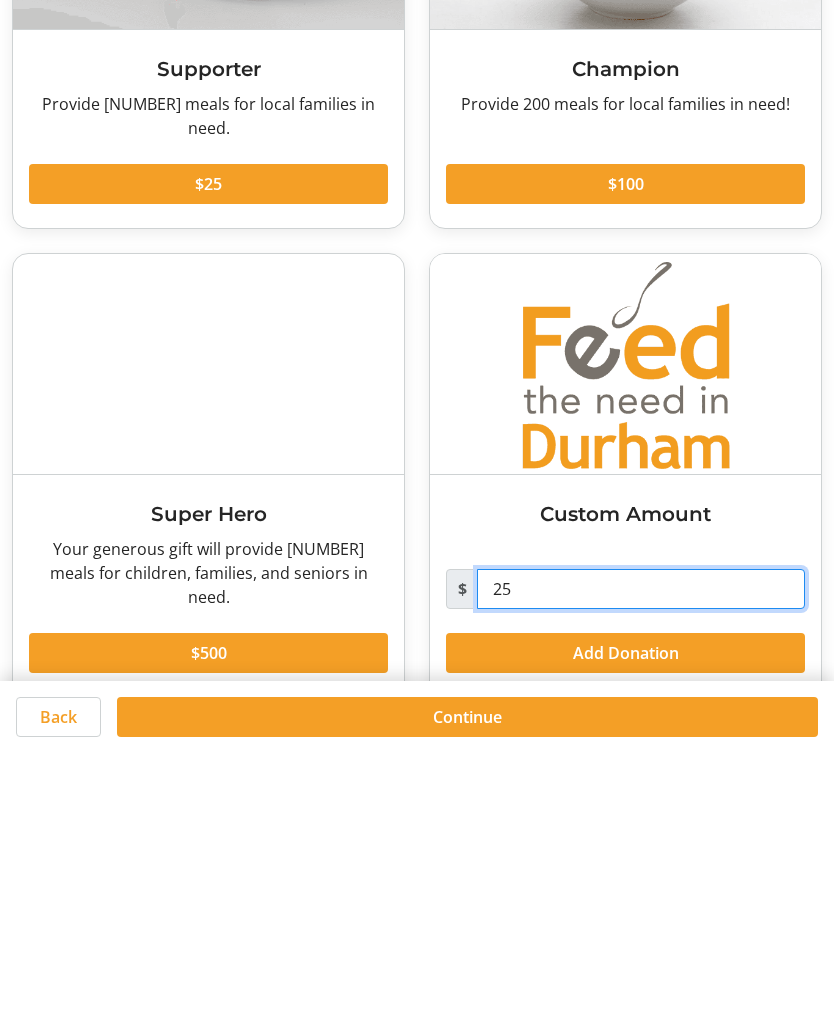 type on "25" 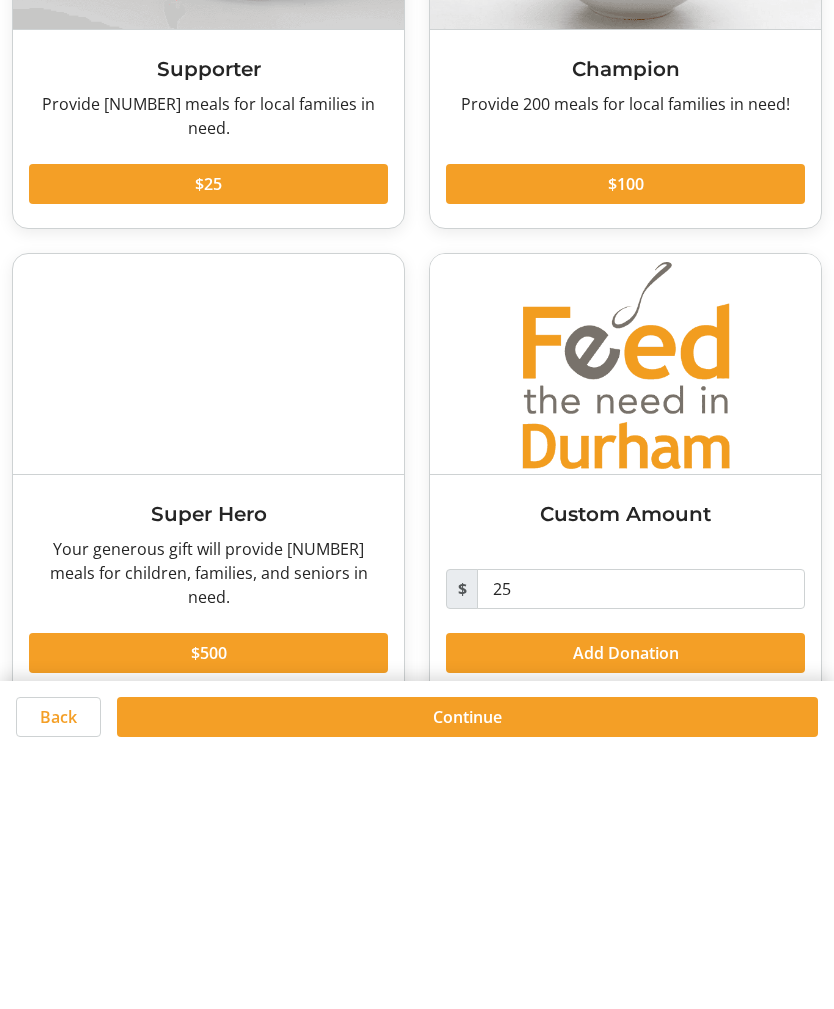 click on "Continue" at bounding box center [467, 973] 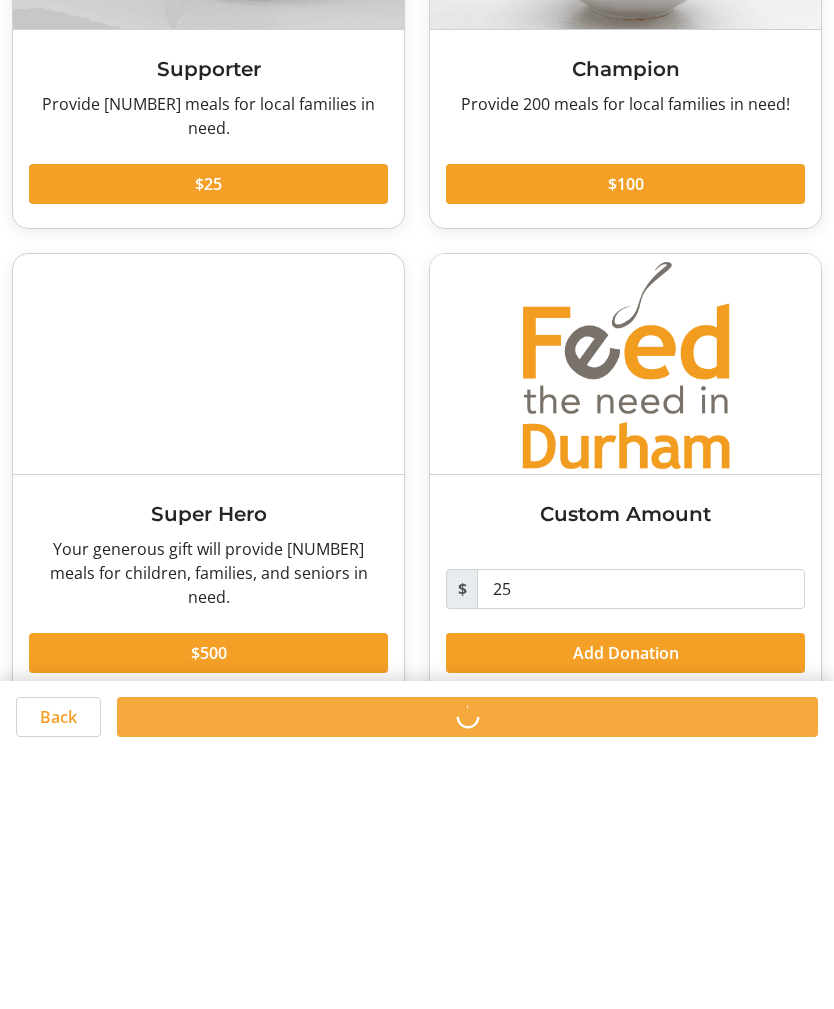 scroll, scrollTop: 116, scrollLeft: 0, axis: vertical 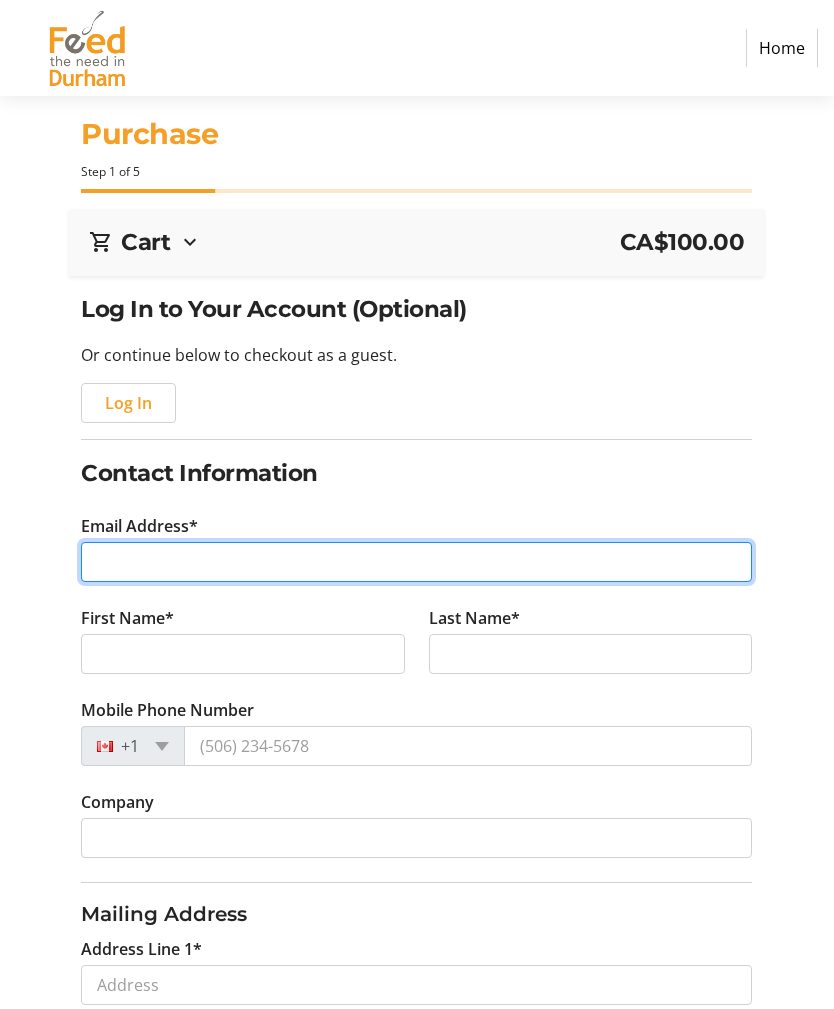 click on "Email Address*" at bounding box center [416, 562] 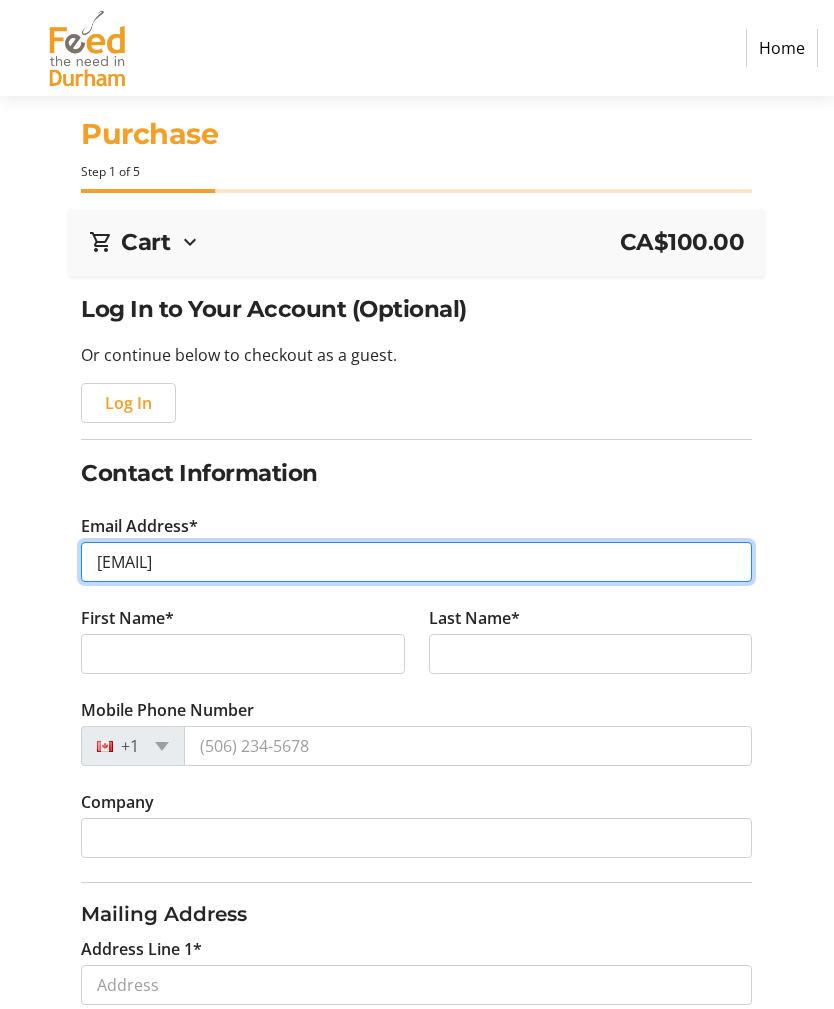 type on "[EMAIL]" 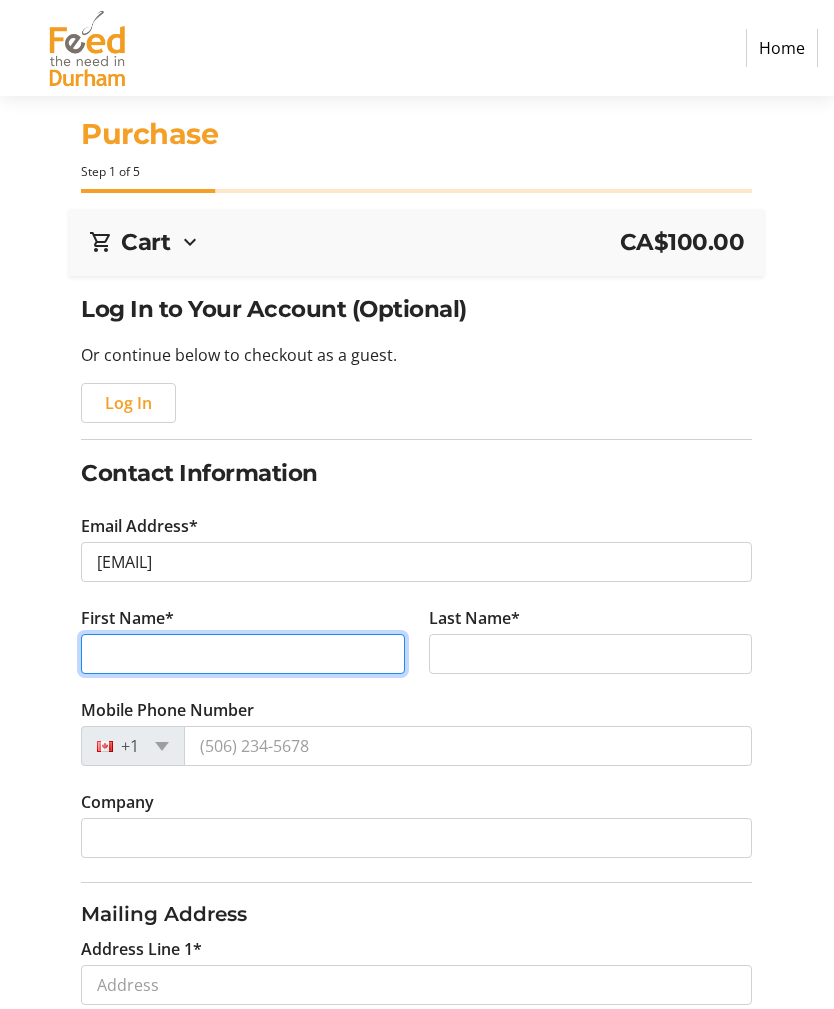 click on "First Name*" at bounding box center [243, 654] 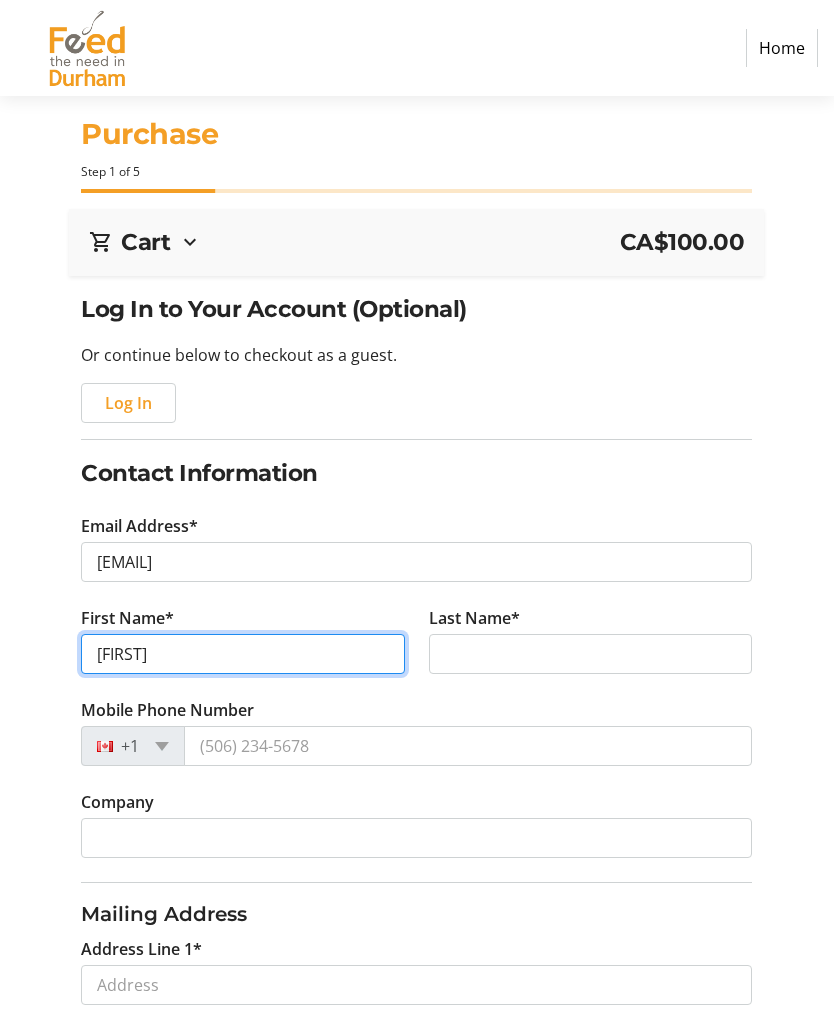 type on "[FIRST]" 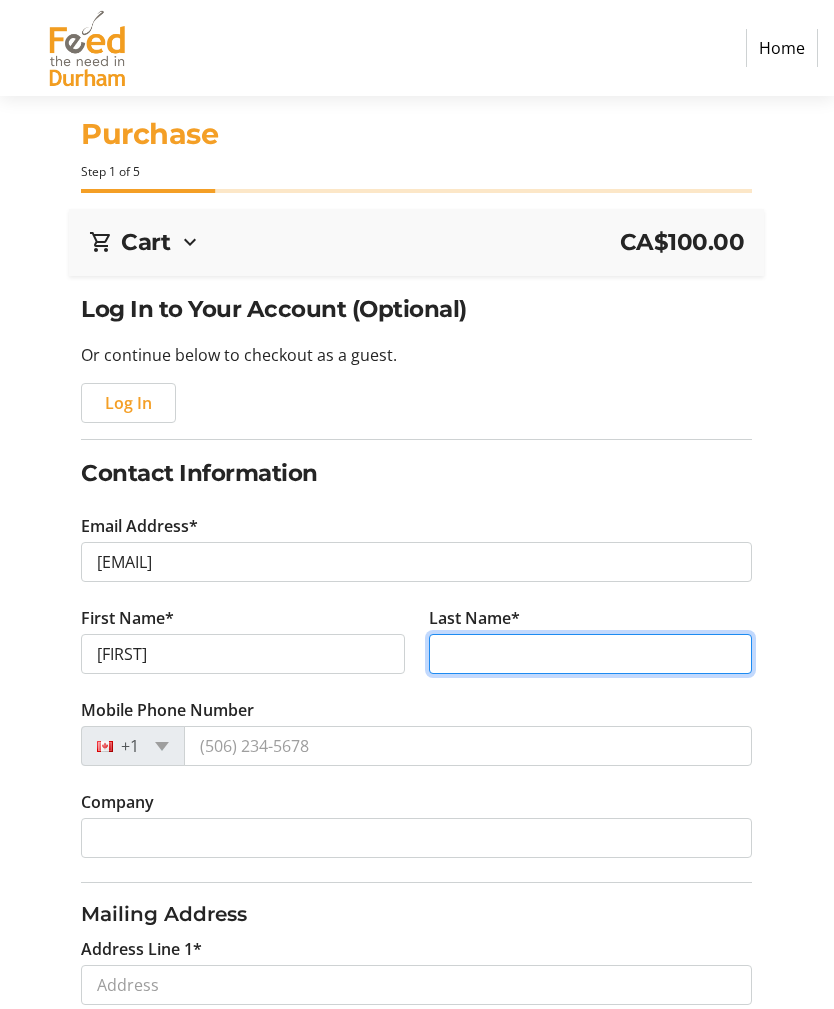 click on "Last Name*" at bounding box center (591, 654) 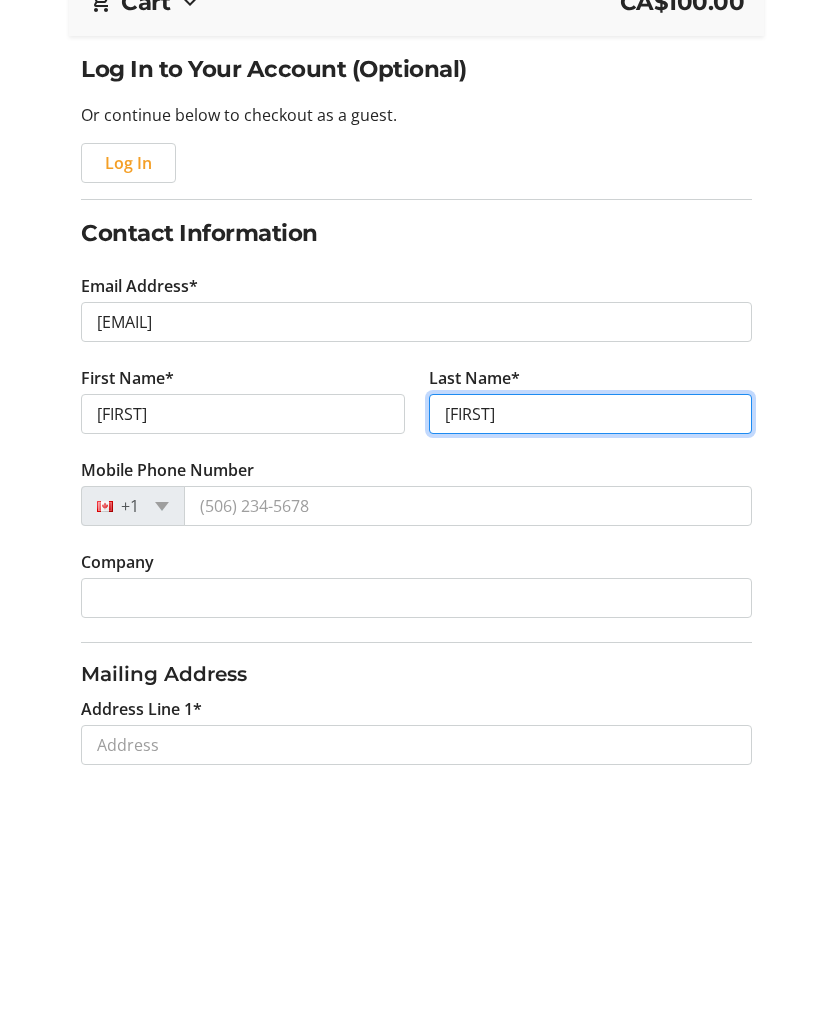 type on "[FIRST]" 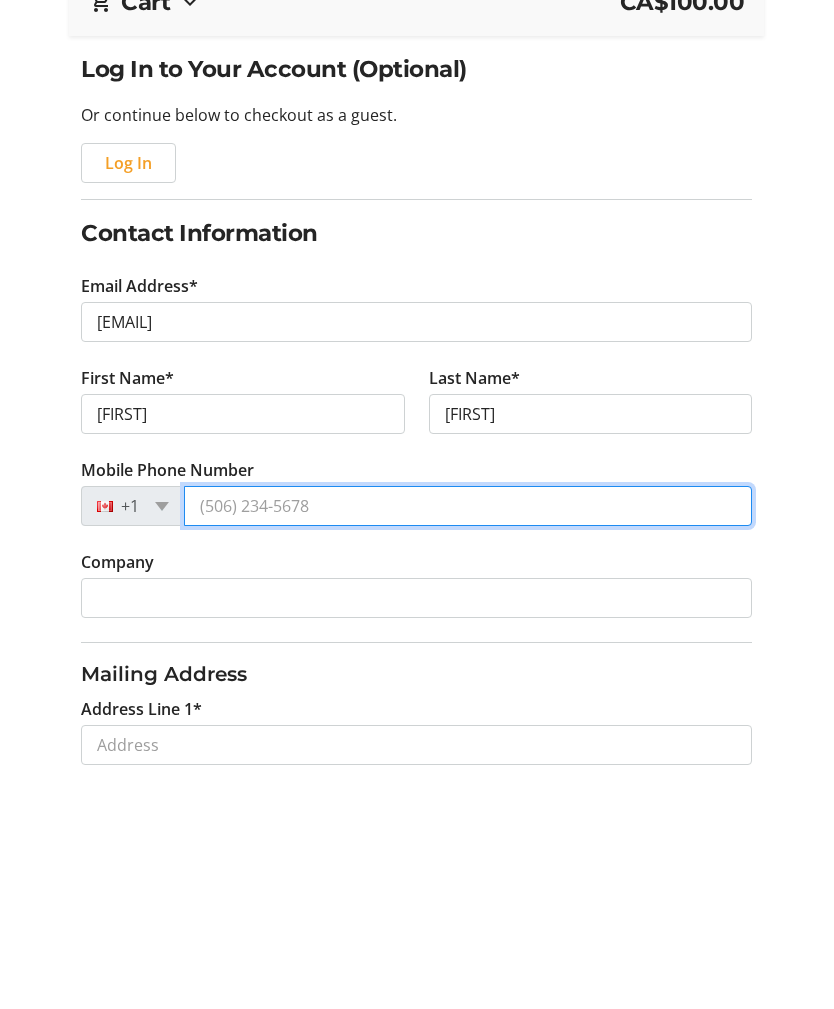 click on "Mobile Phone Number" at bounding box center [468, 746] 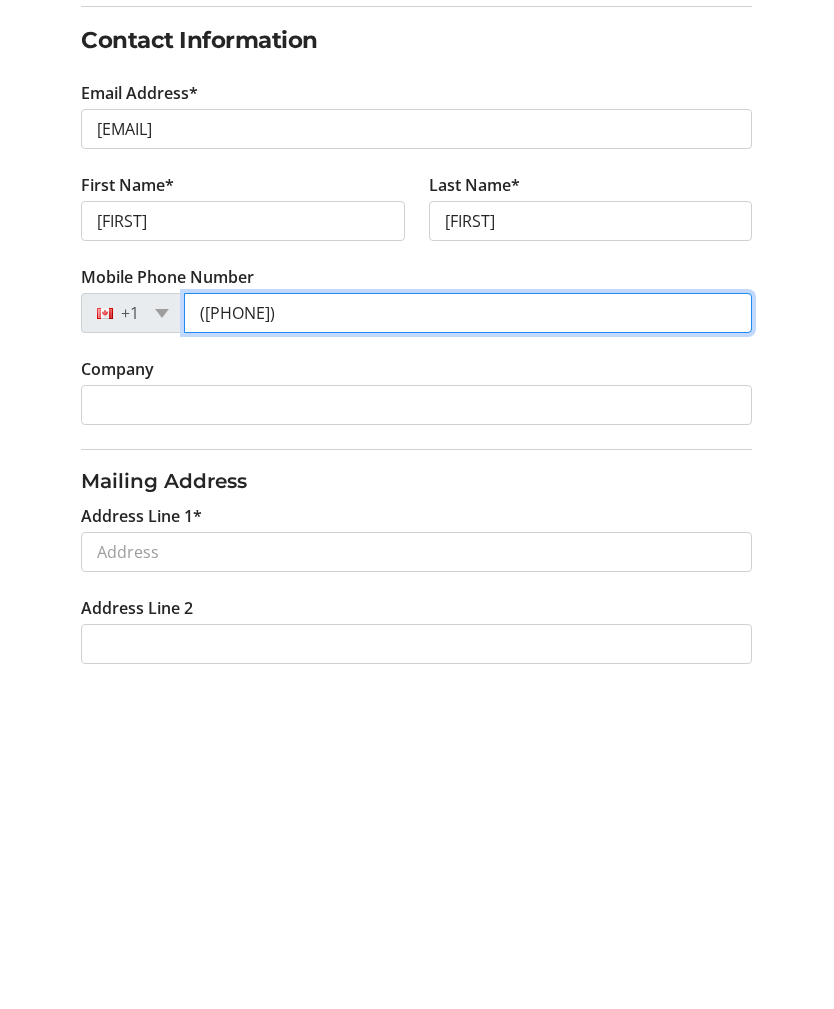 scroll, scrollTop: 113, scrollLeft: 0, axis: vertical 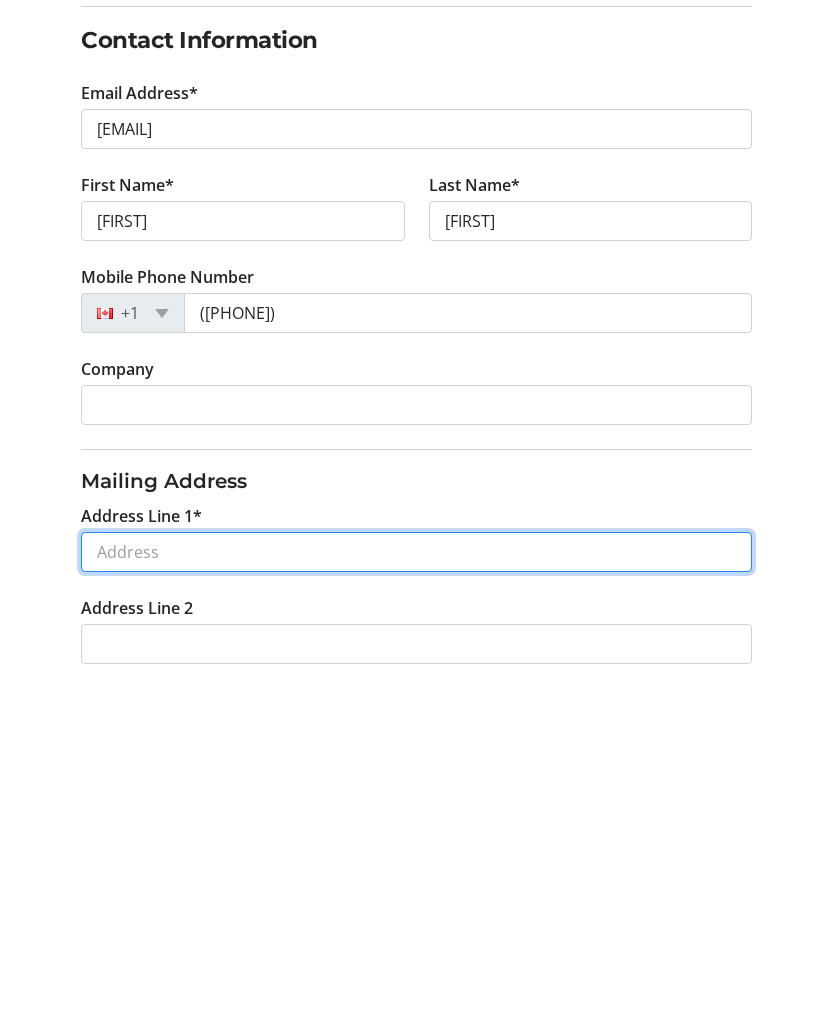 click on "Address Line 1*" at bounding box center [416, 872] 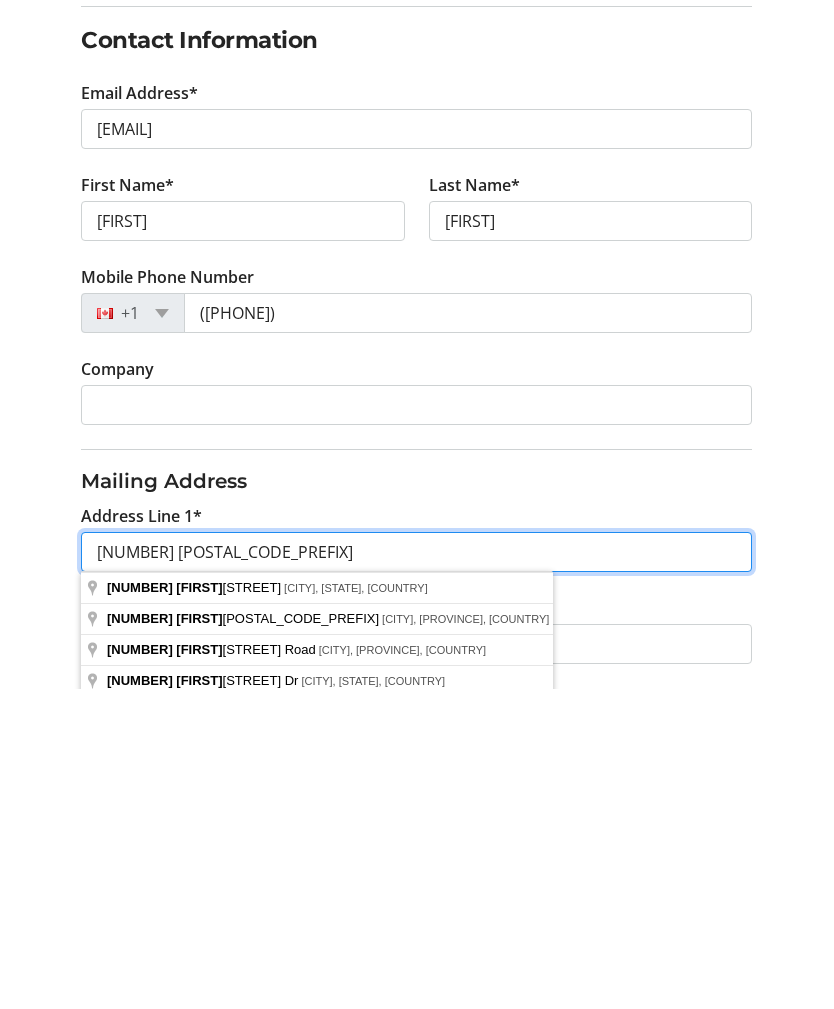type on "[NUMBER] [POSTAL_CODE_PREFIX]" 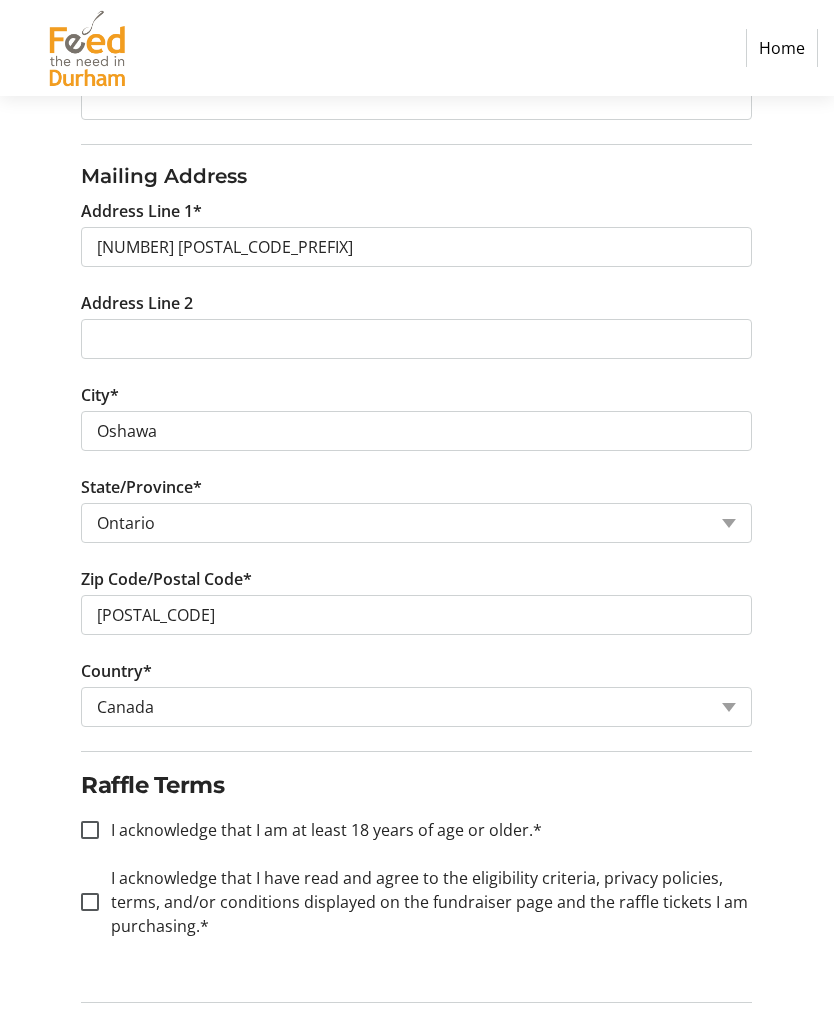scroll, scrollTop: 739, scrollLeft: 0, axis: vertical 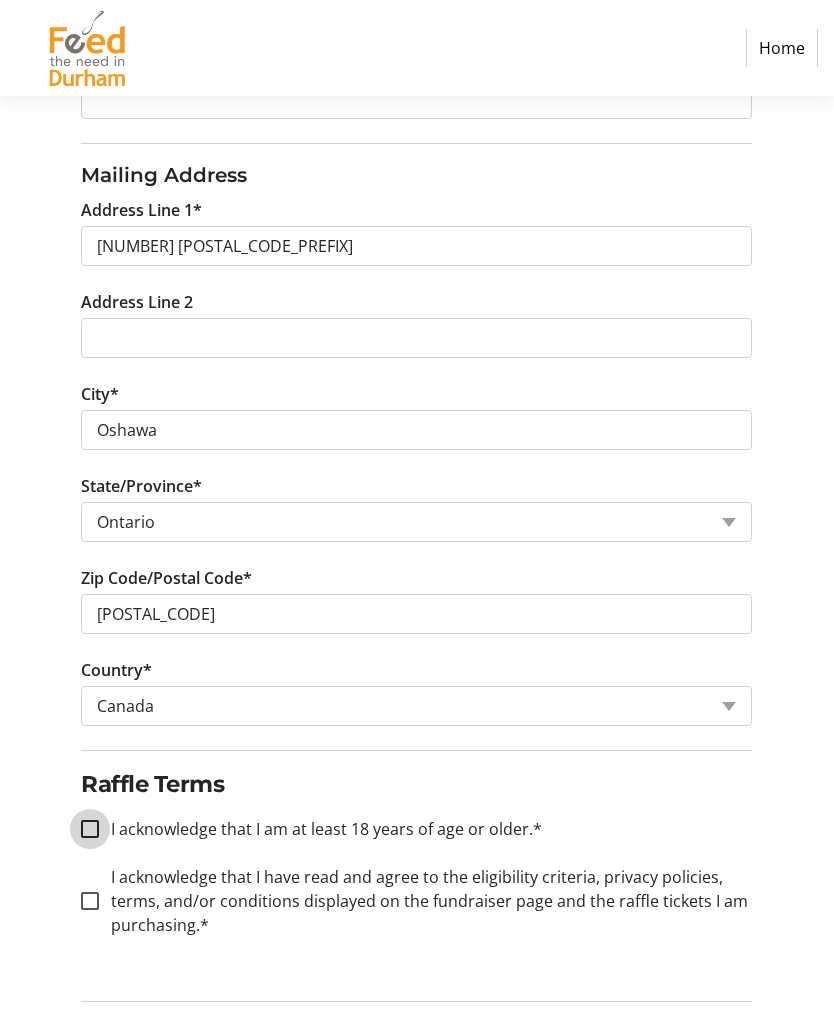 click on "I acknowledge that I am at least 18 years of age or older.*" at bounding box center [90, 829] 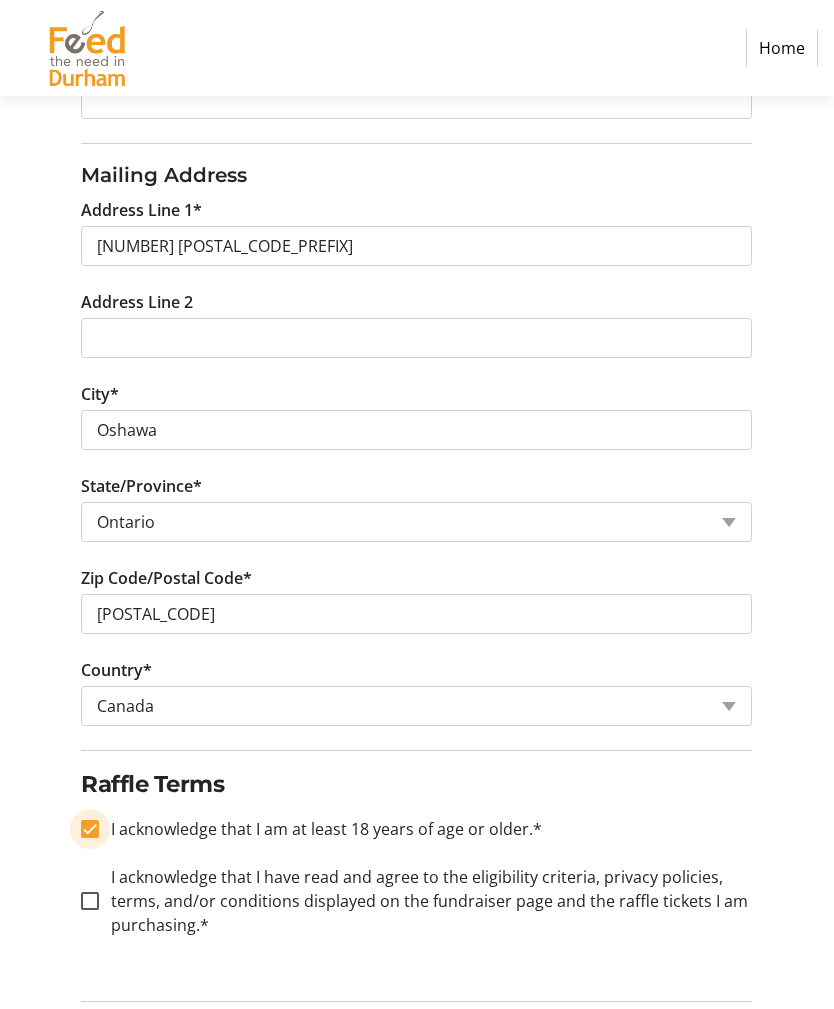 checkbox on "true" 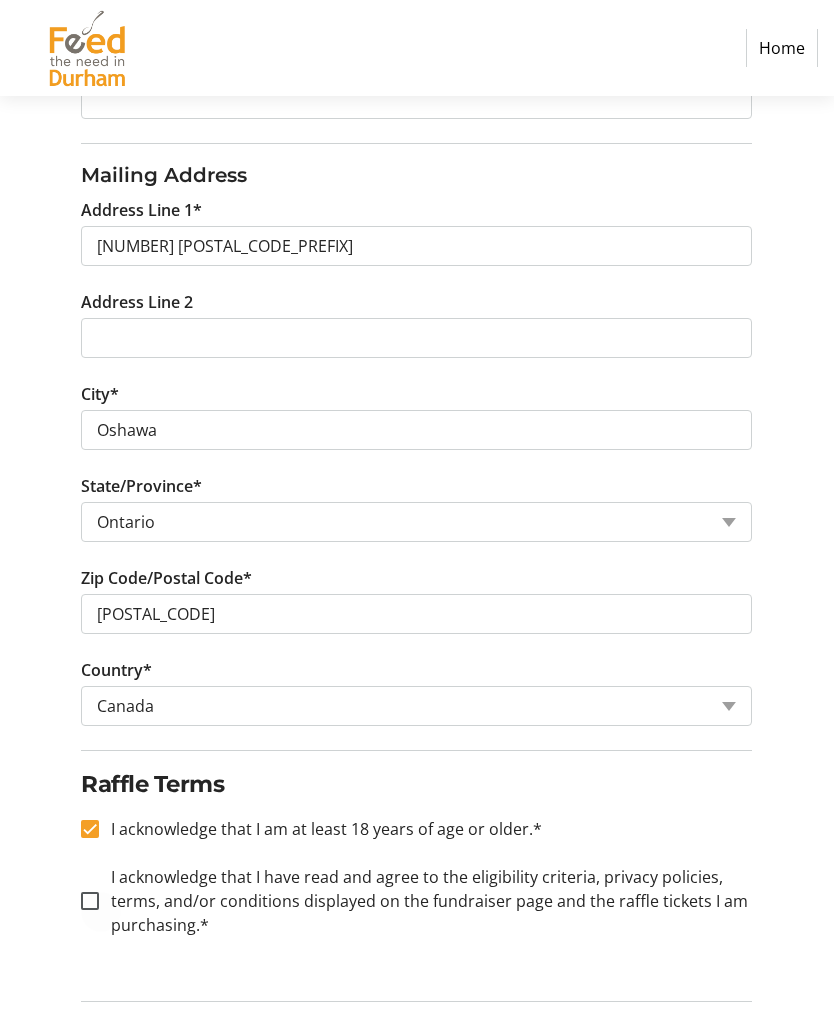 click at bounding box center (90, 901) 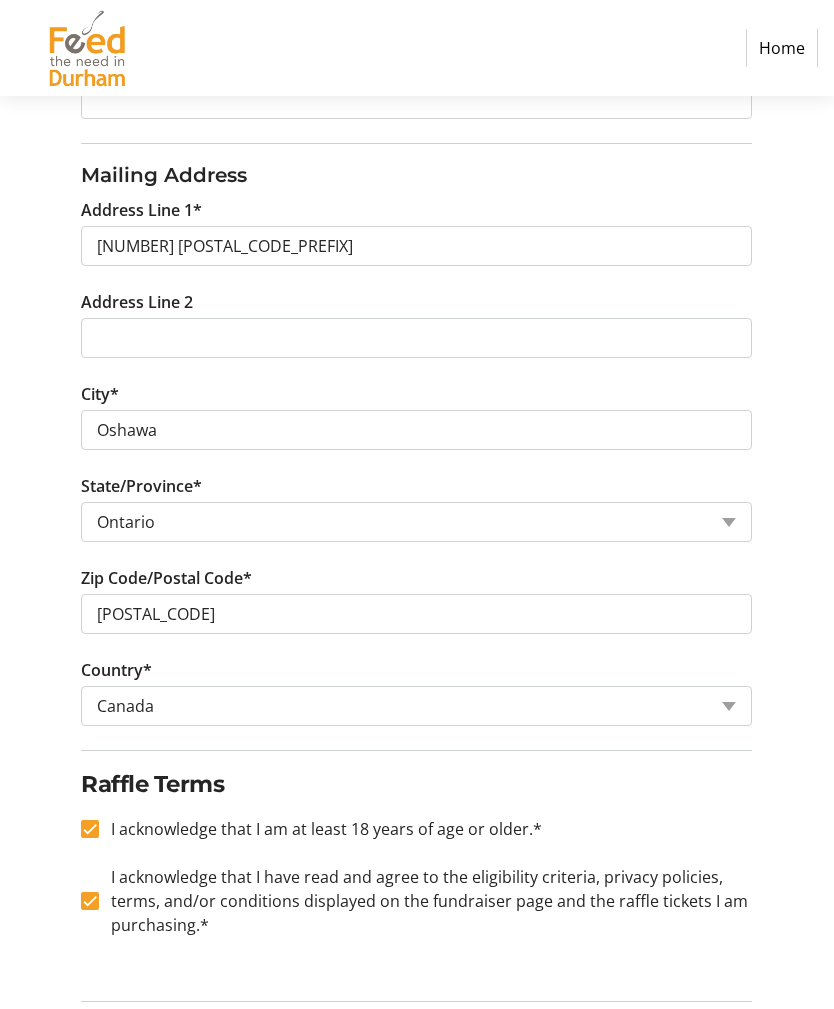 click on "Continue" at bounding box center (693, 1038) 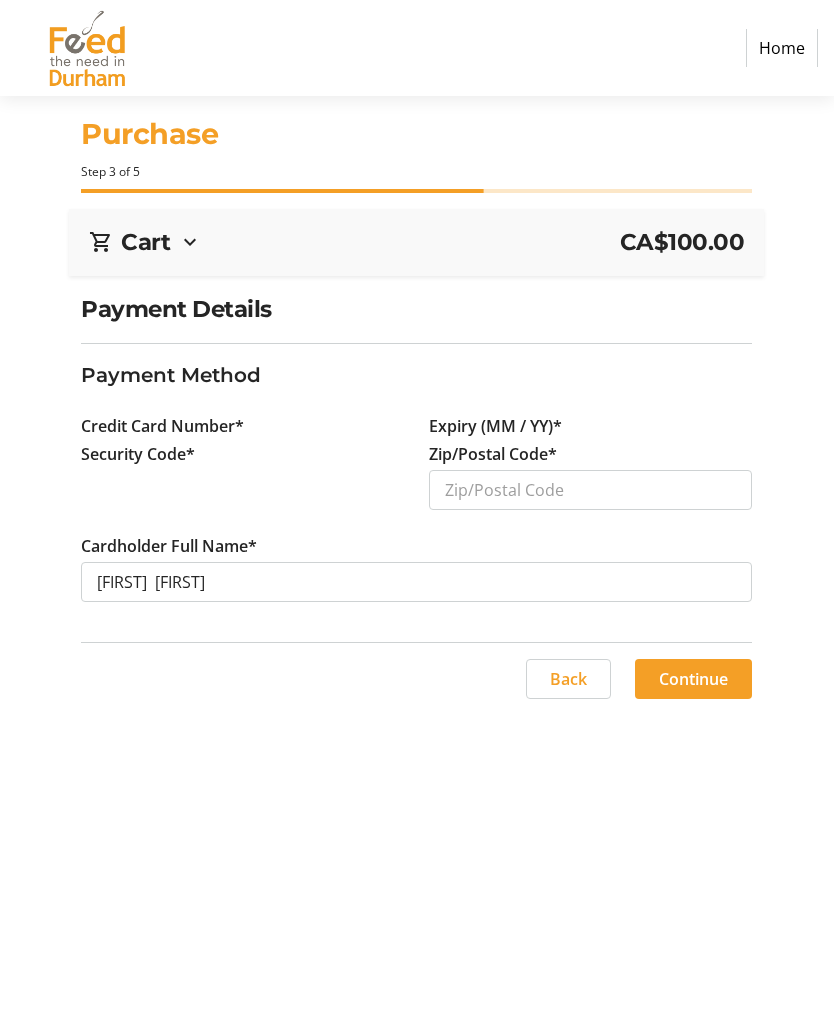 scroll, scrollTop: 0, scrollLeft: 0, axis: both 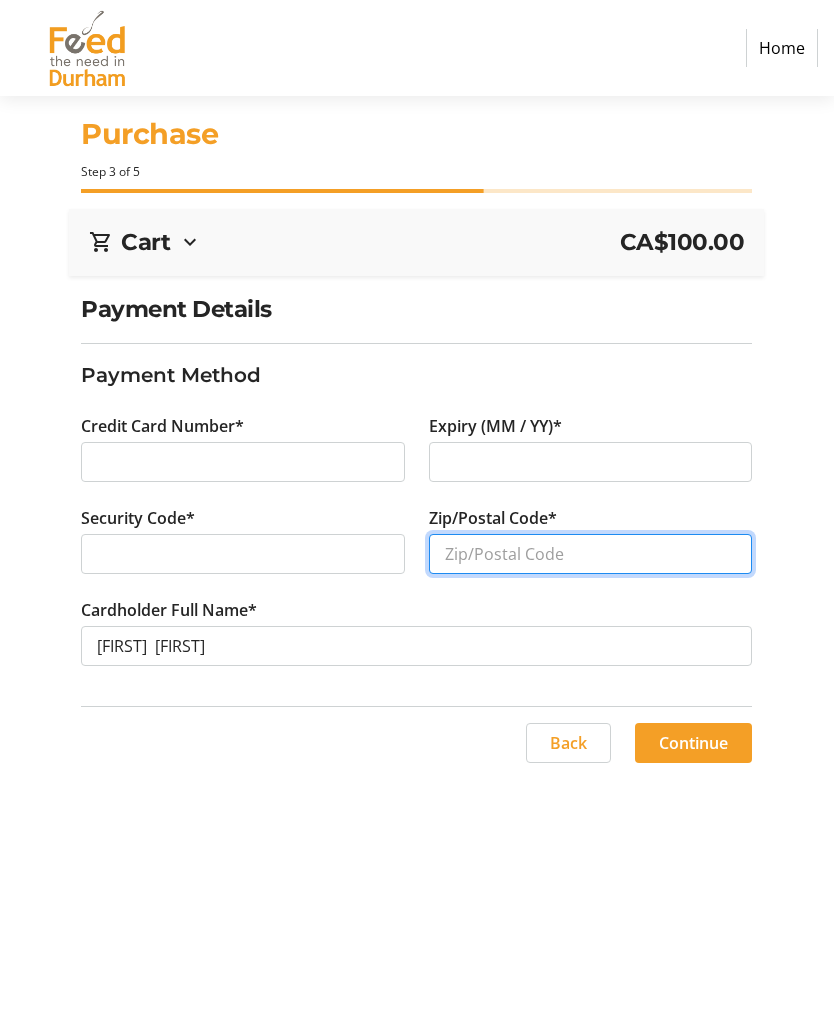 click on "Zip/Postal Code*" at bounding box center [591, 554] 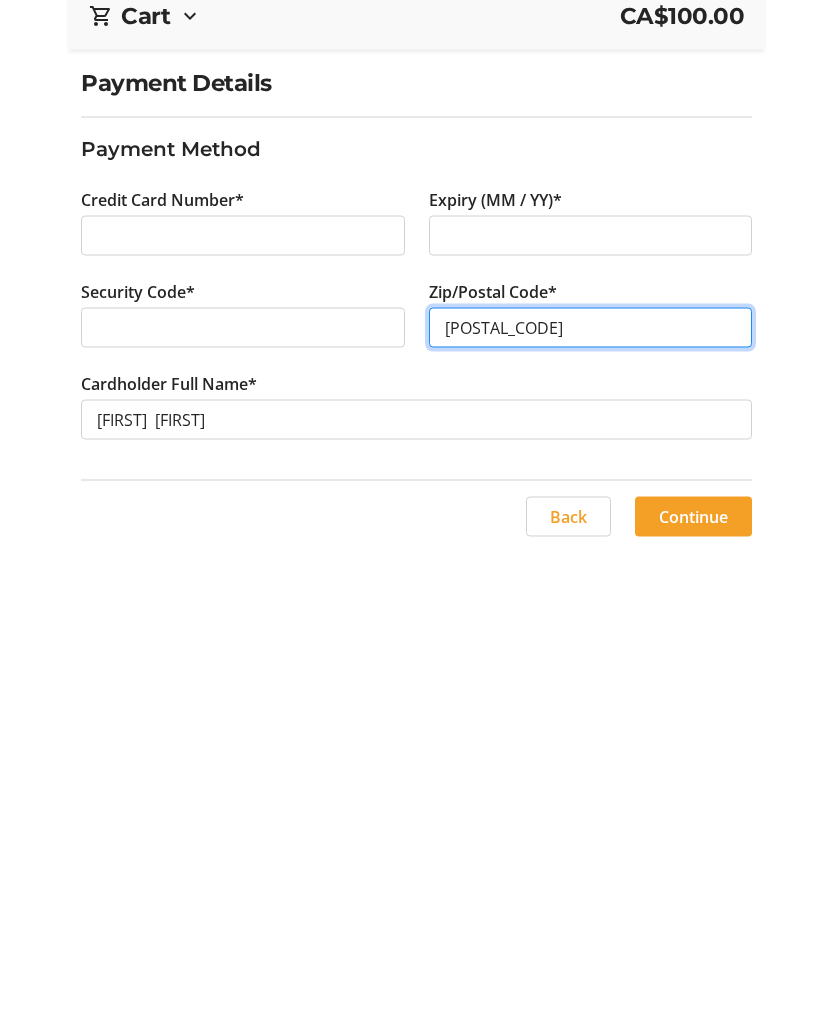 scroll, scrollTop: 11, scrollLeft: 0, axis: vertical 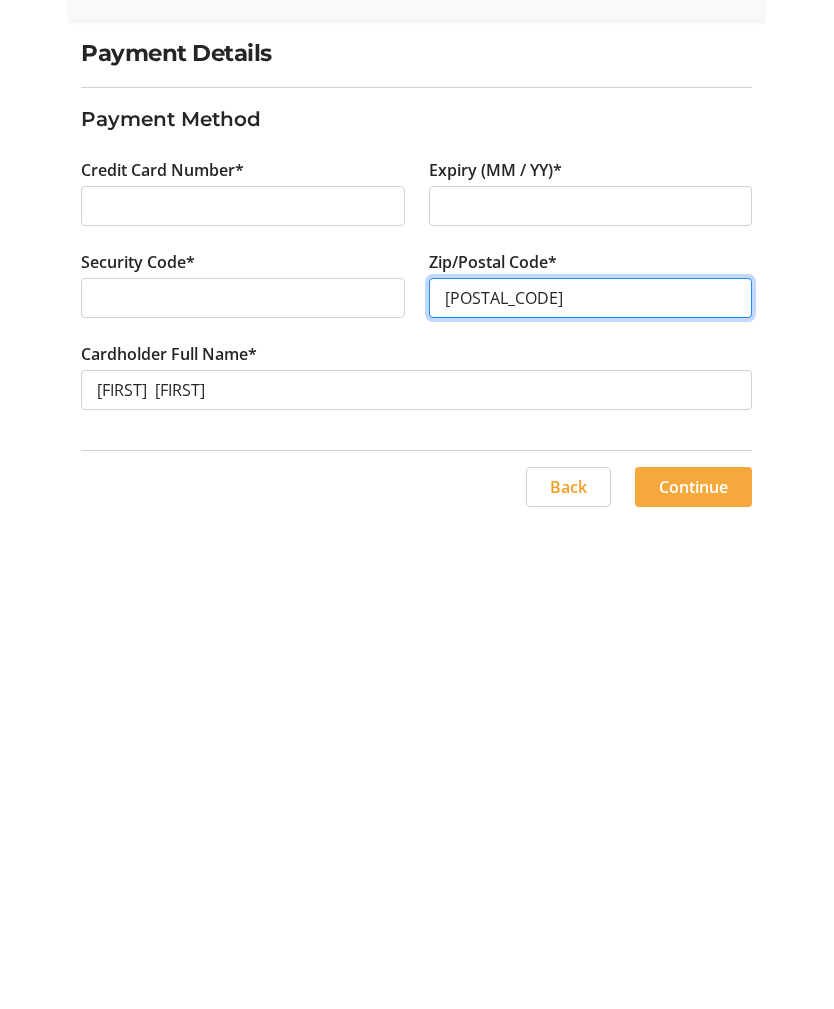type on "[POSTAL_CODE]" 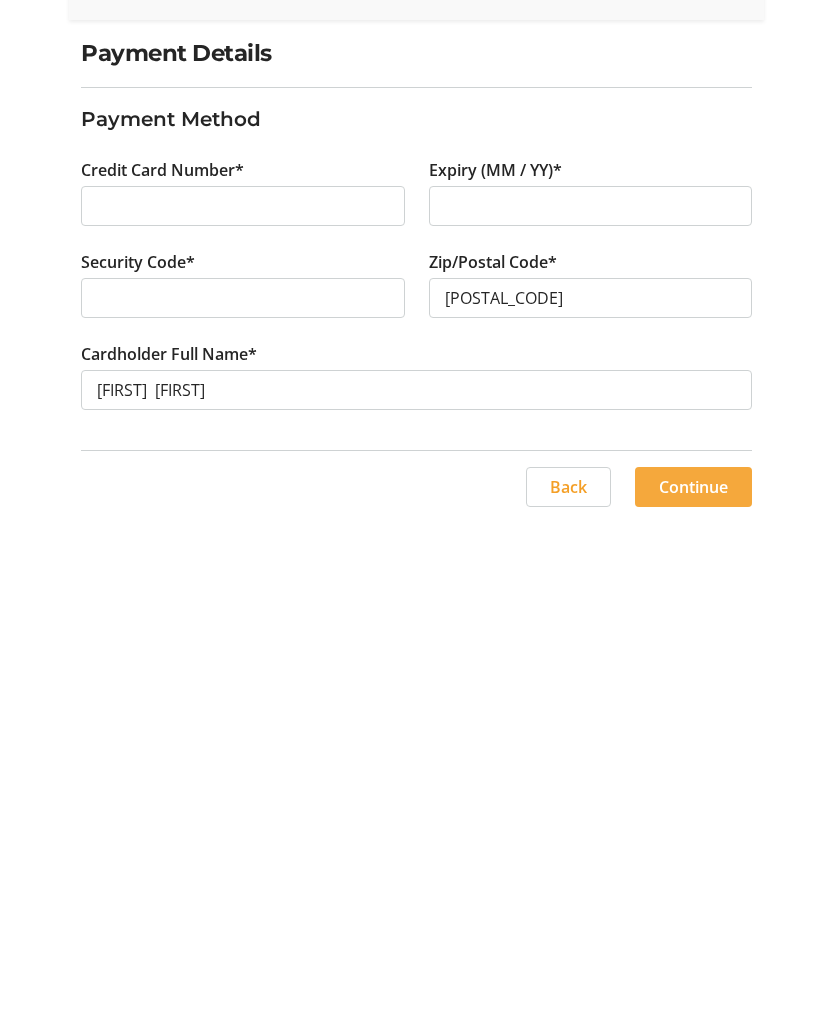 click on "Continue" at bounding box center [693, 743] 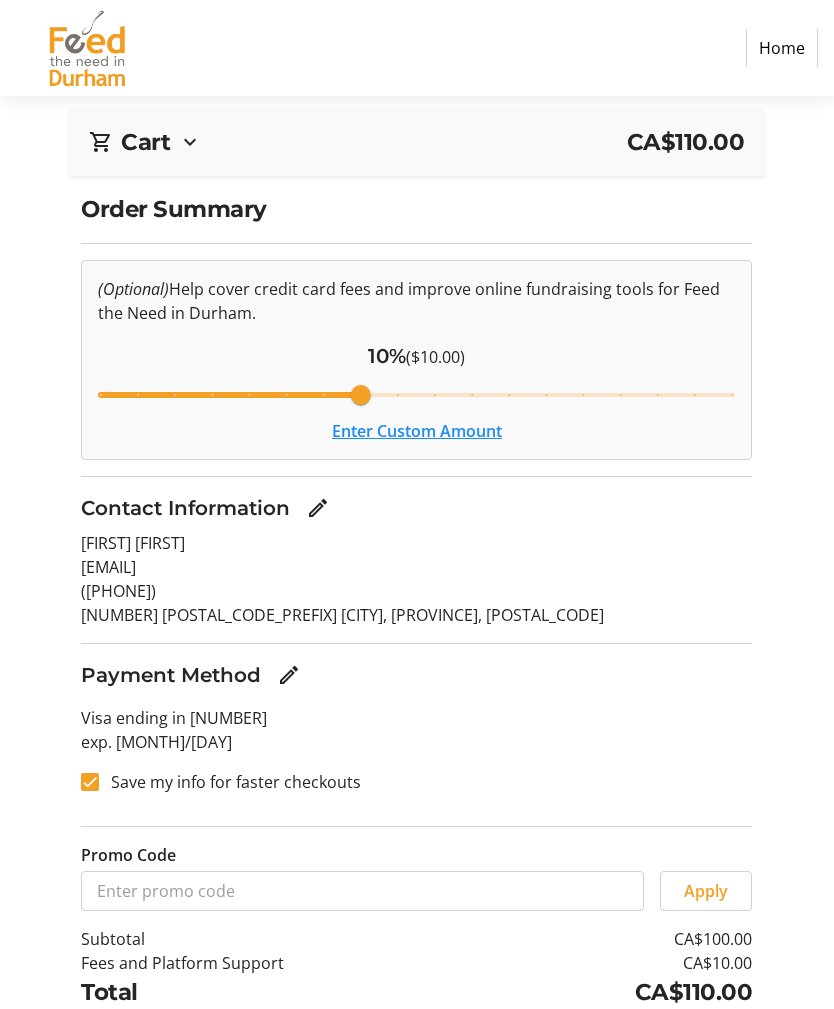 scroll, scrollTop: 141, scrollLeft: 0, axis: vertical 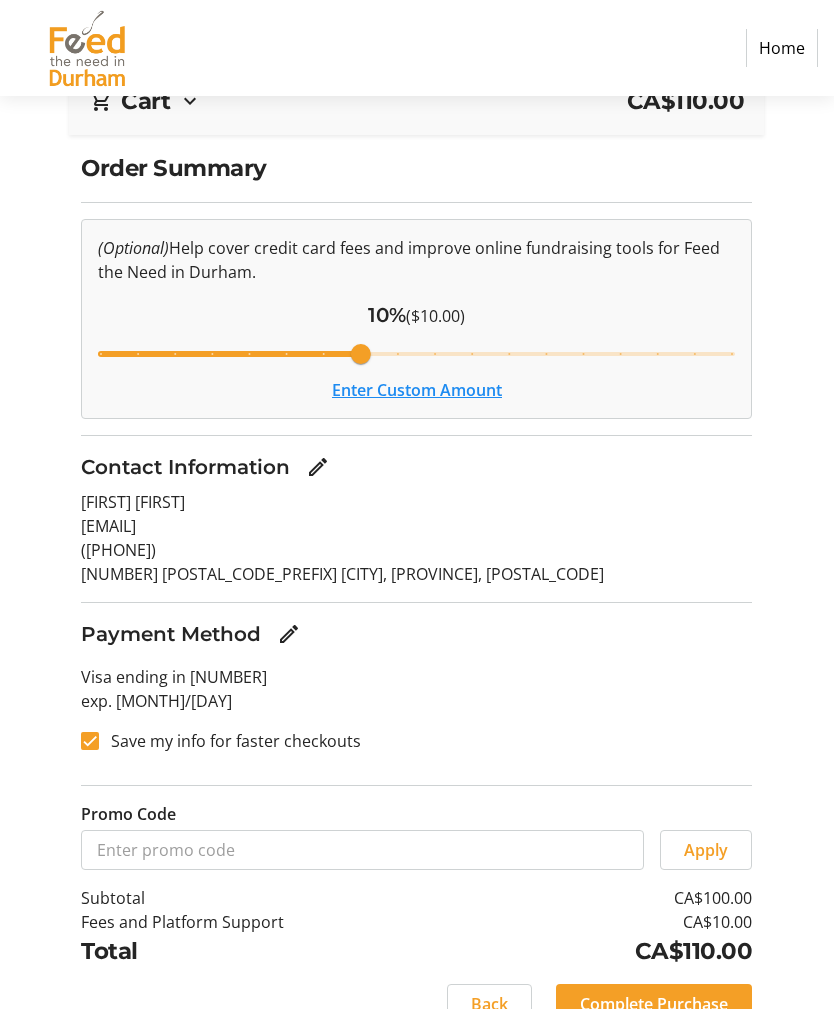 click on "Complete Purchase" at bounding box center (654, 1004) 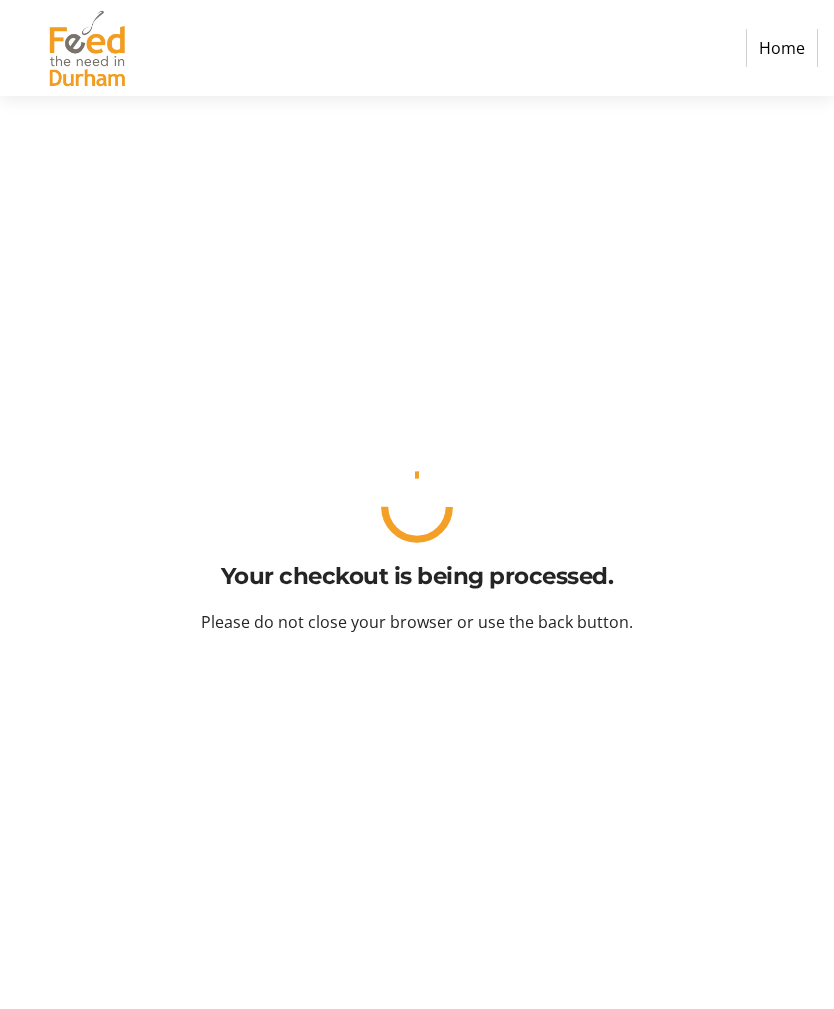 scroll, scrollTop: 0, scrollLeft: 0, axis: both 